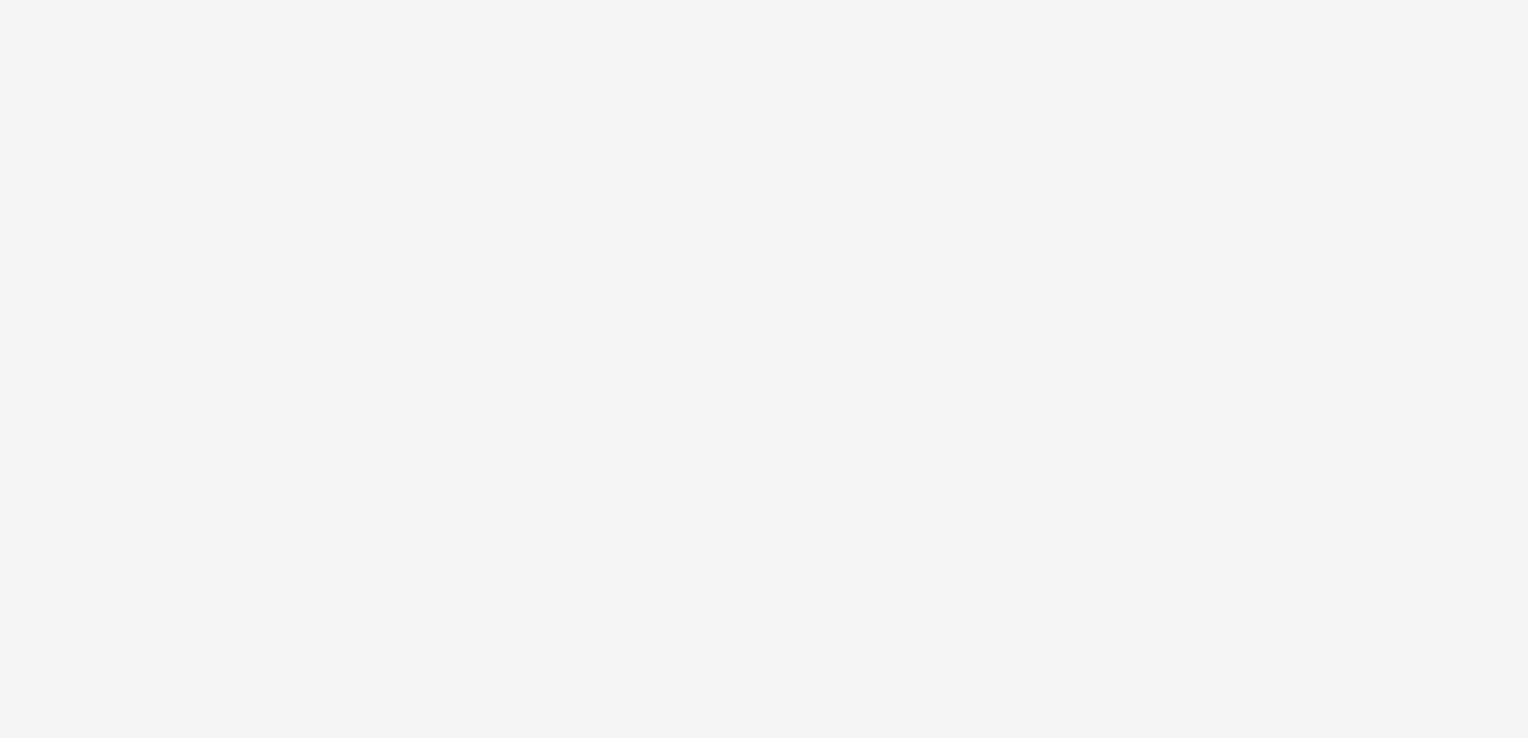 scroll, scrollTop: 0, scrollLeft: 0, axis: both 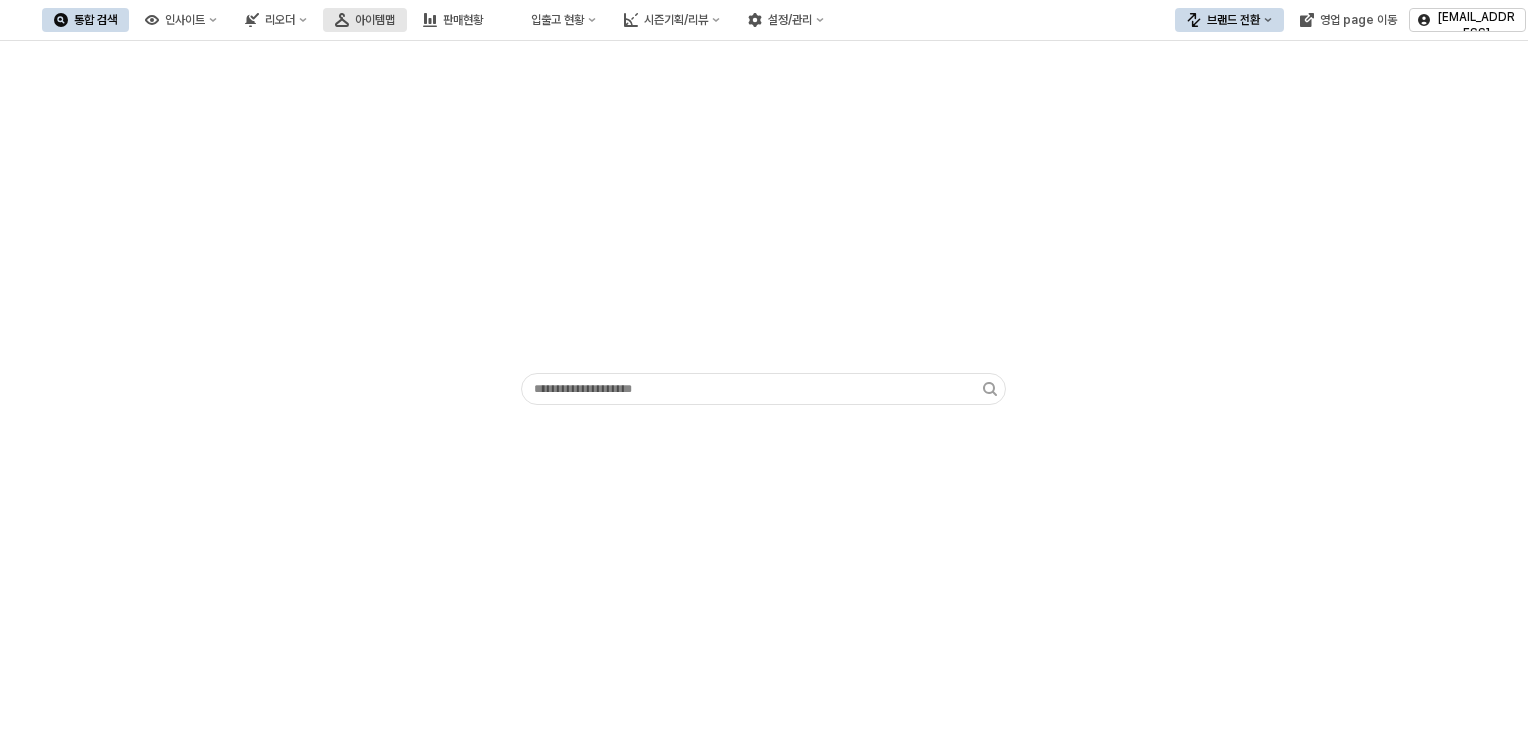 click on "아이템맵" at bounding box center (365, 20) 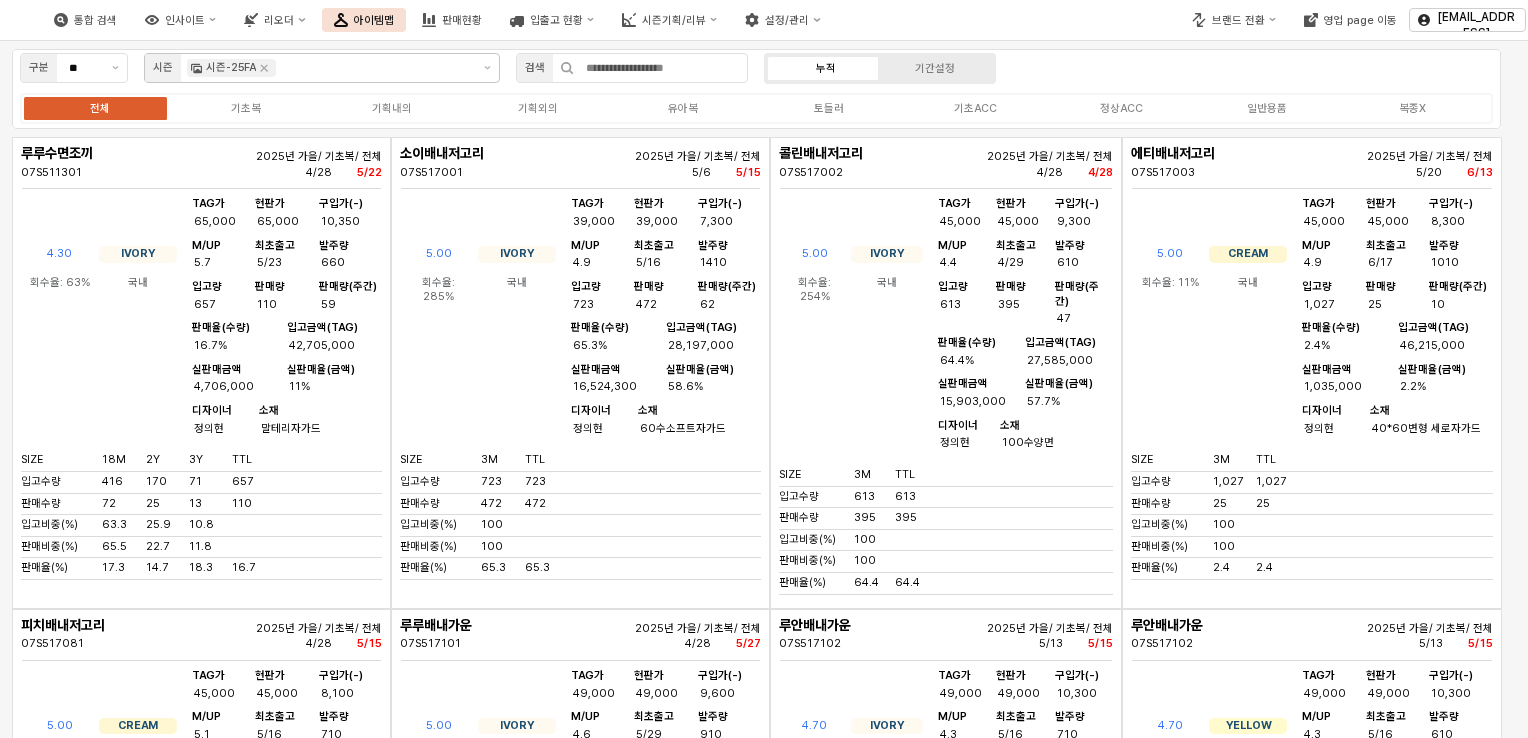 click 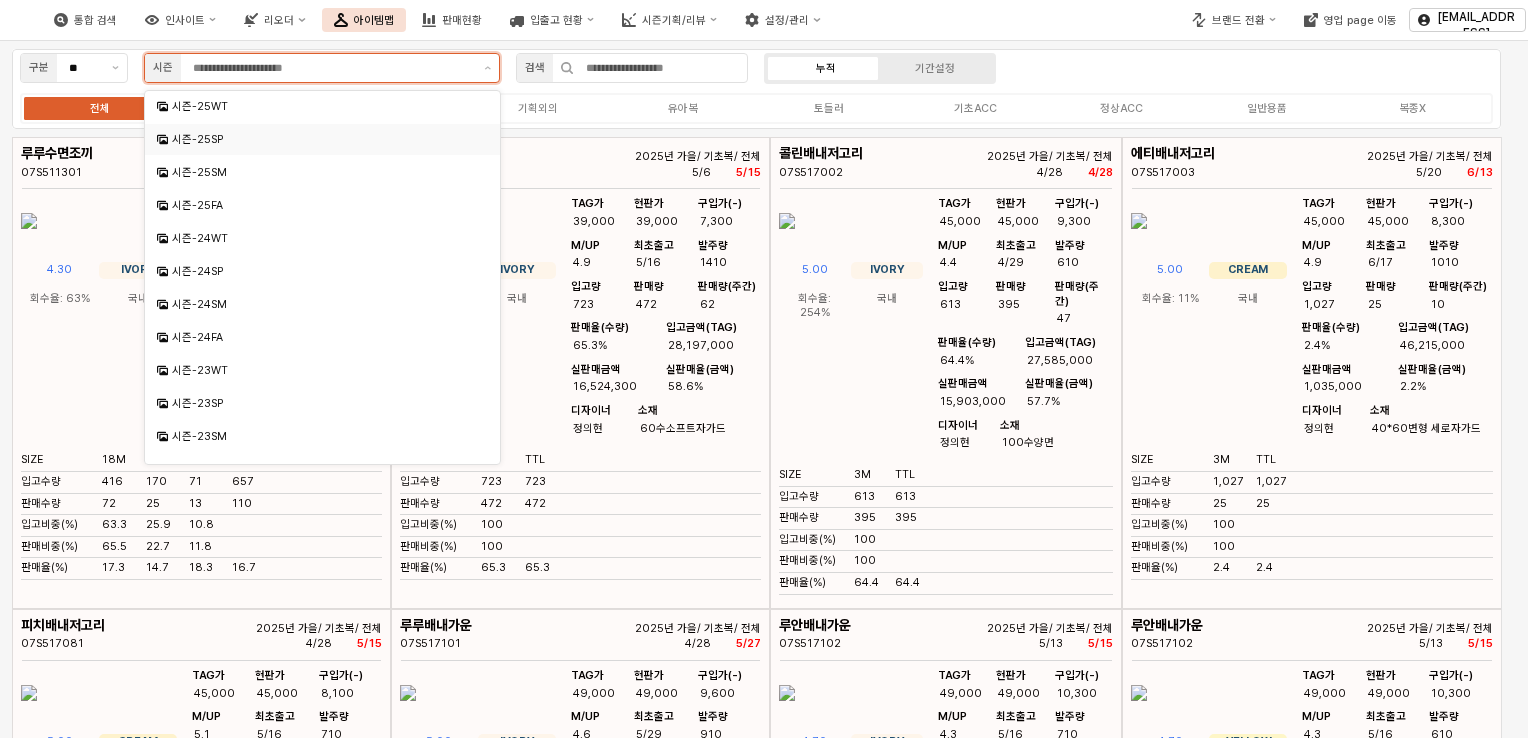 click on "시즌-25SP" at bounding box center (324, 139) 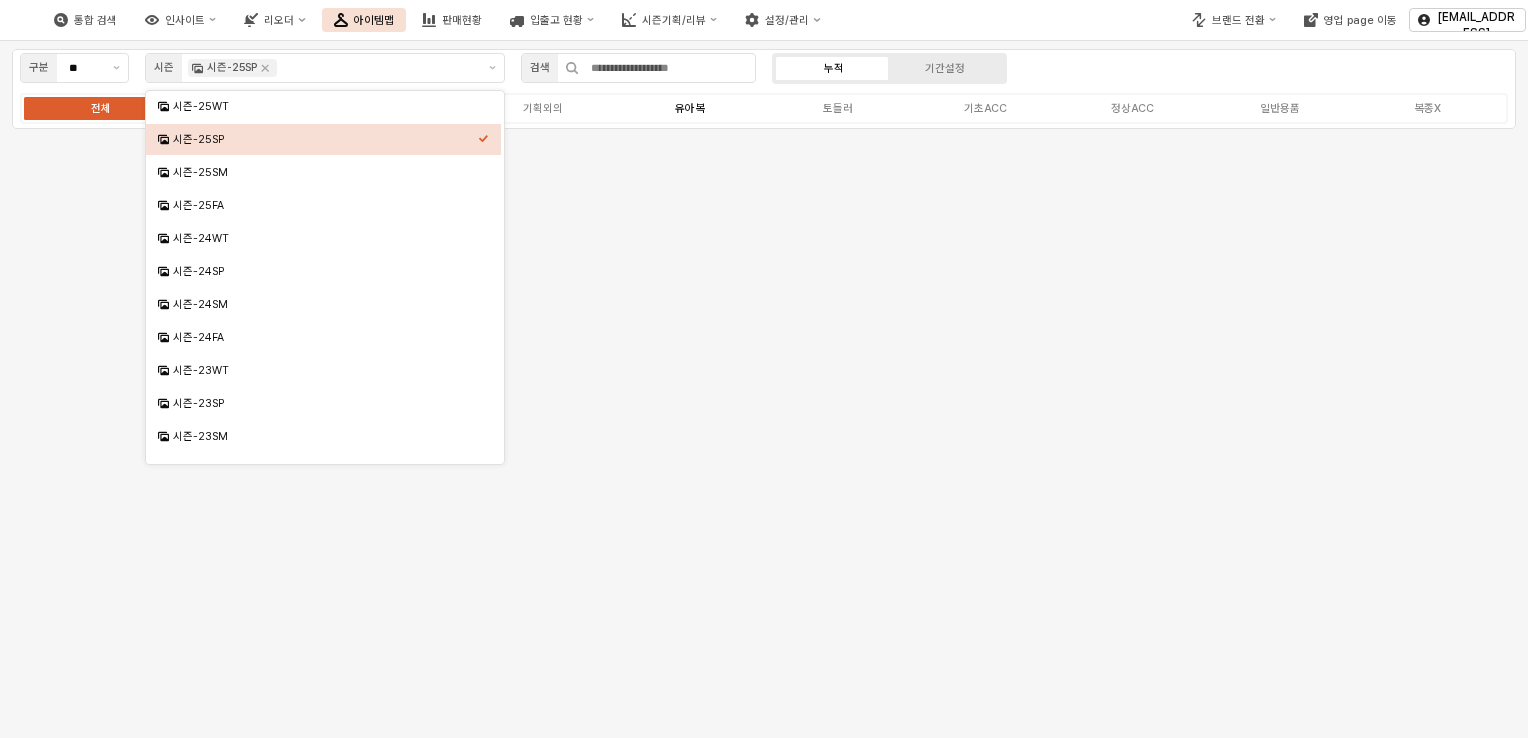 click on "유아복" at bounding box center (690, 108) 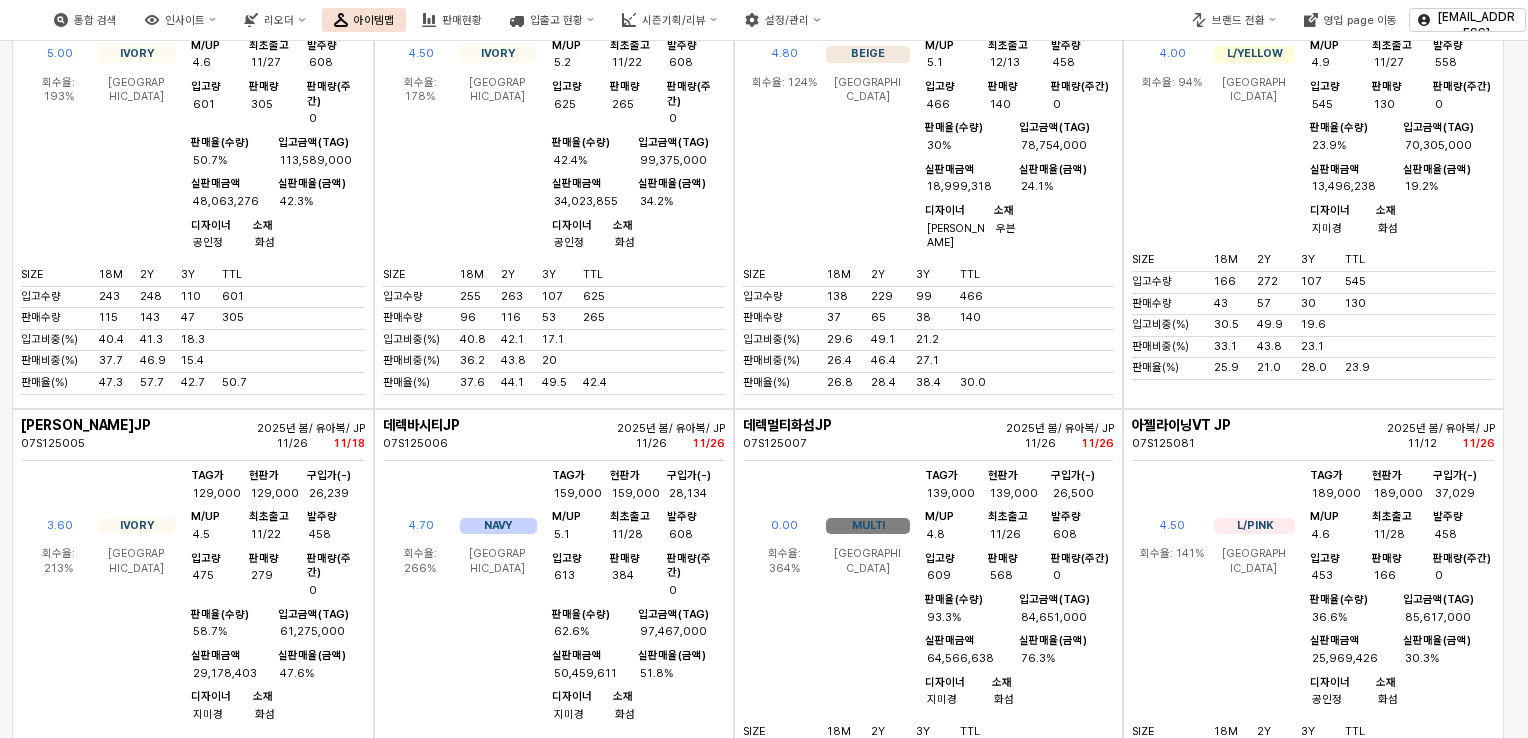 scroll, scrollTop: 300, scrollLeft: 0, axis: vertical 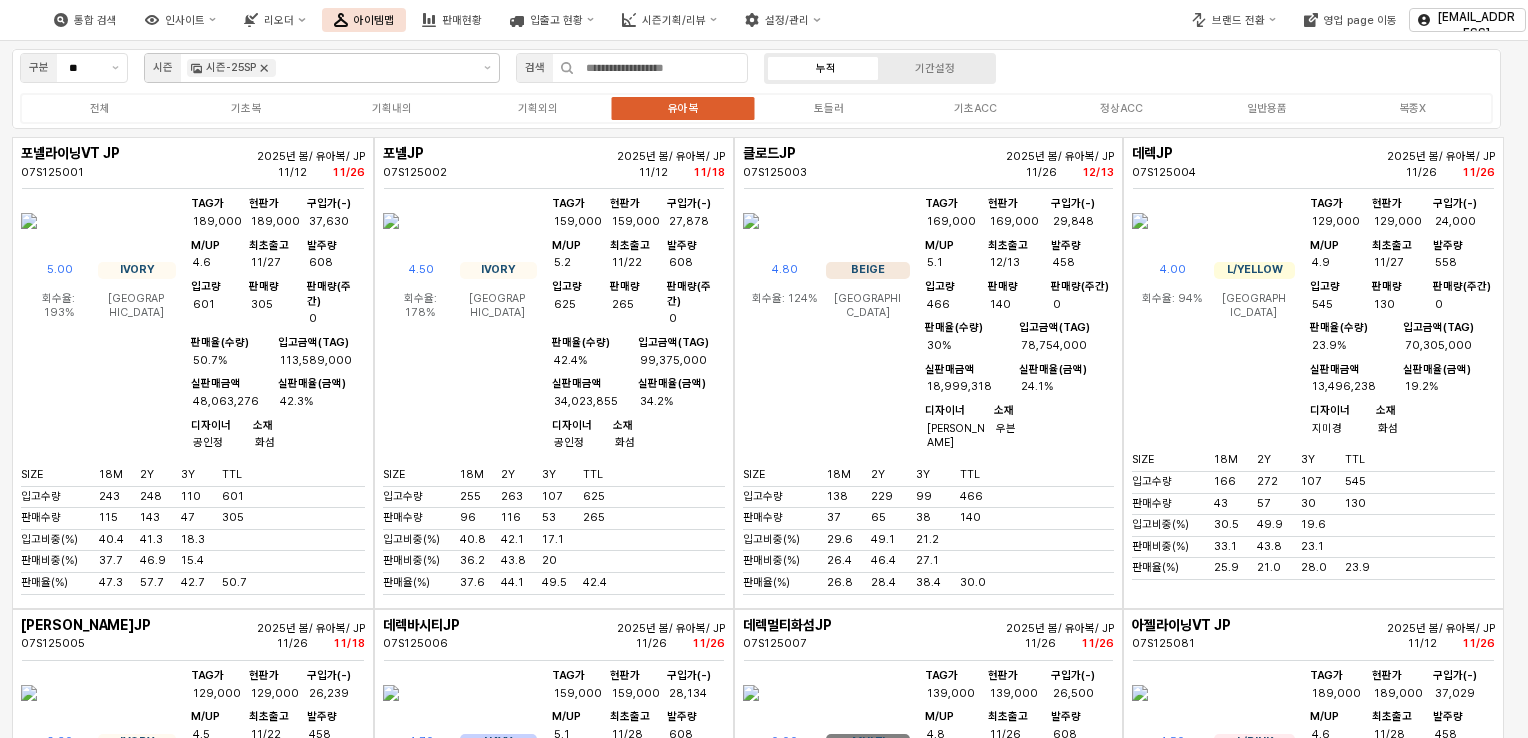 click 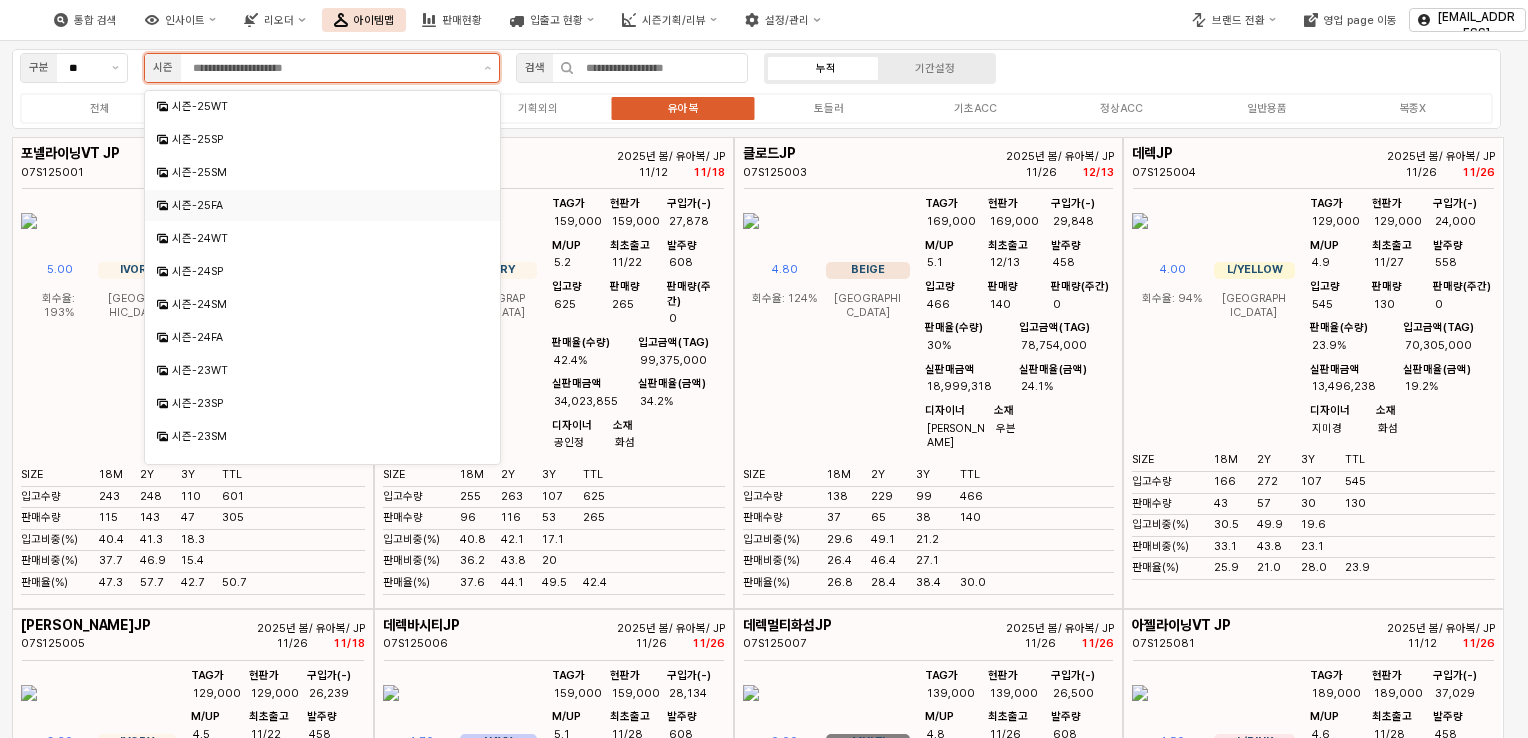 click on "시즌-25FA" at bounding box center [317, 205] 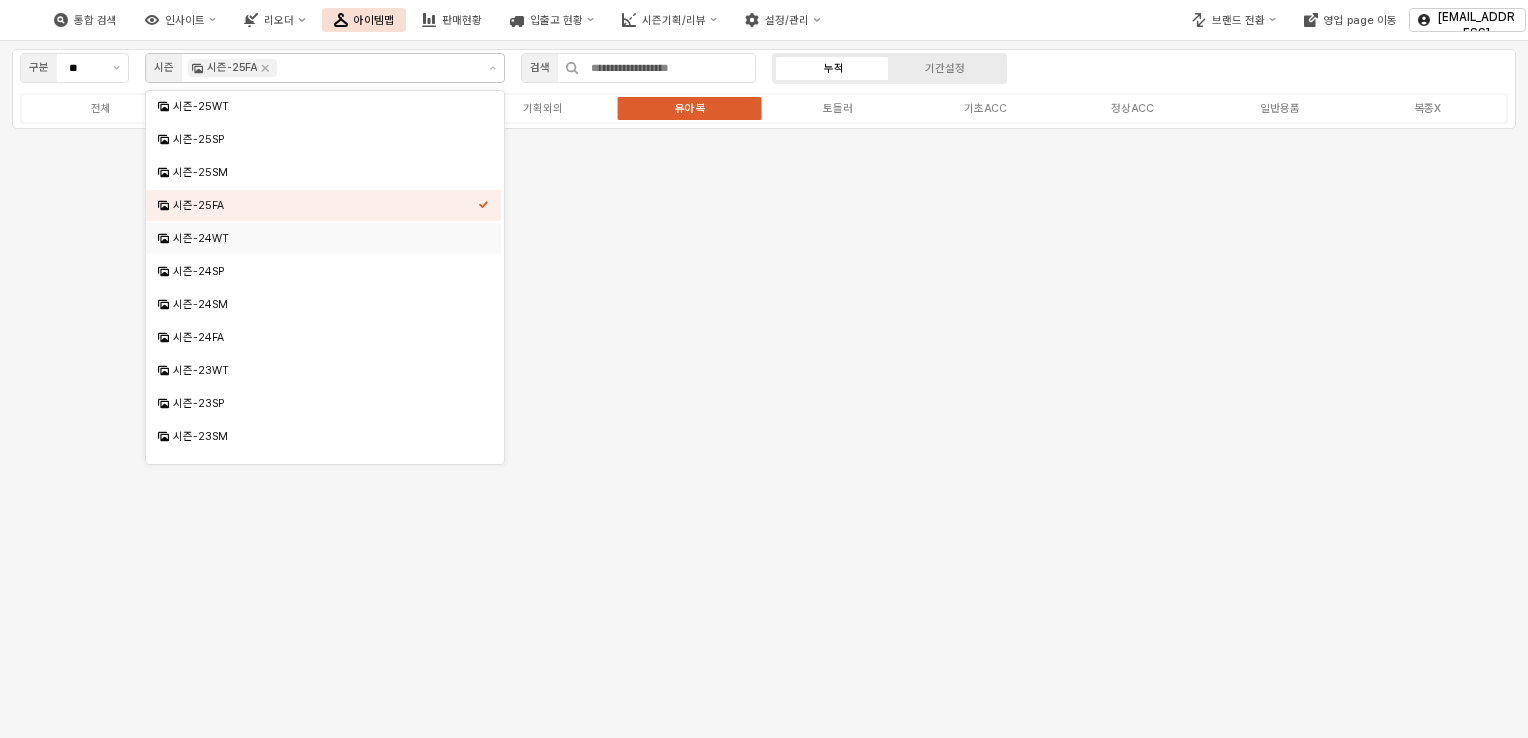 click on "구분 ** 시즌 시즌-25FA 검색 누적 기간설정 전체 기초복 기획내의 기획외의 유아복 토들러 기초ACC 정상ACC 일반용품 복종X" at bounding box center (764, 89) 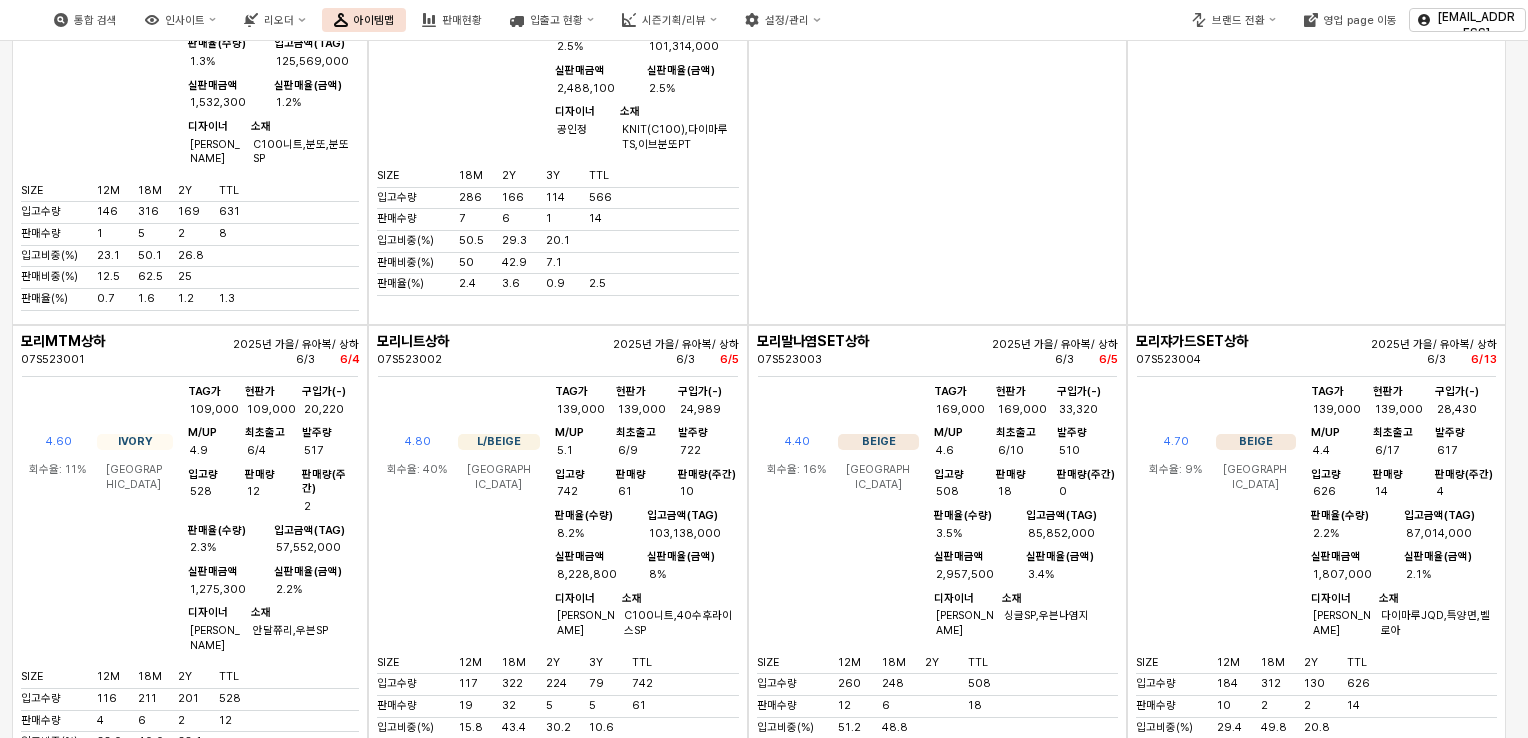 scroll, scrollTop: 8100, scrollLeft: 0, axis: vertical 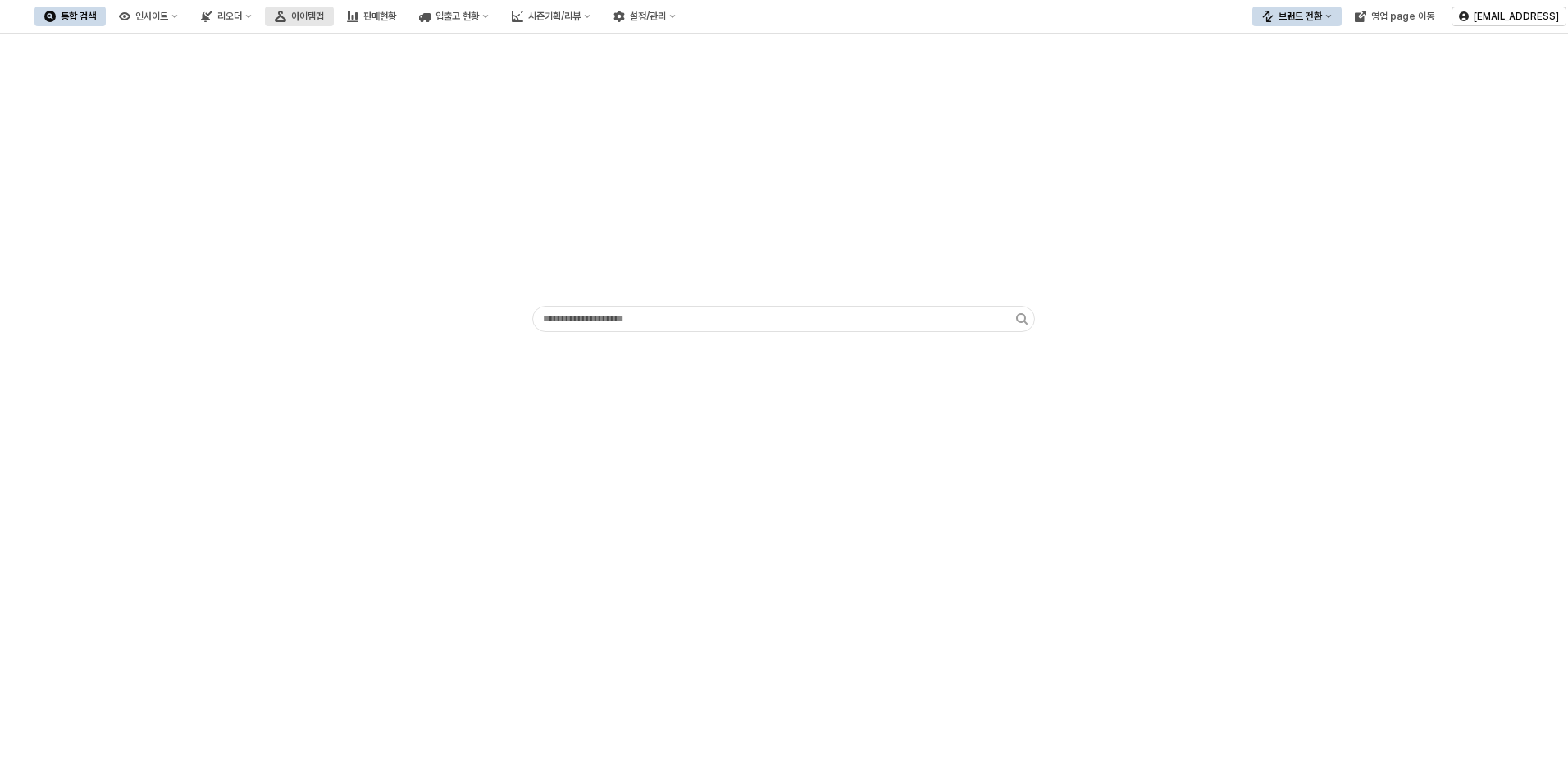 click on "아이템맵" at bounding box center [308, 16] 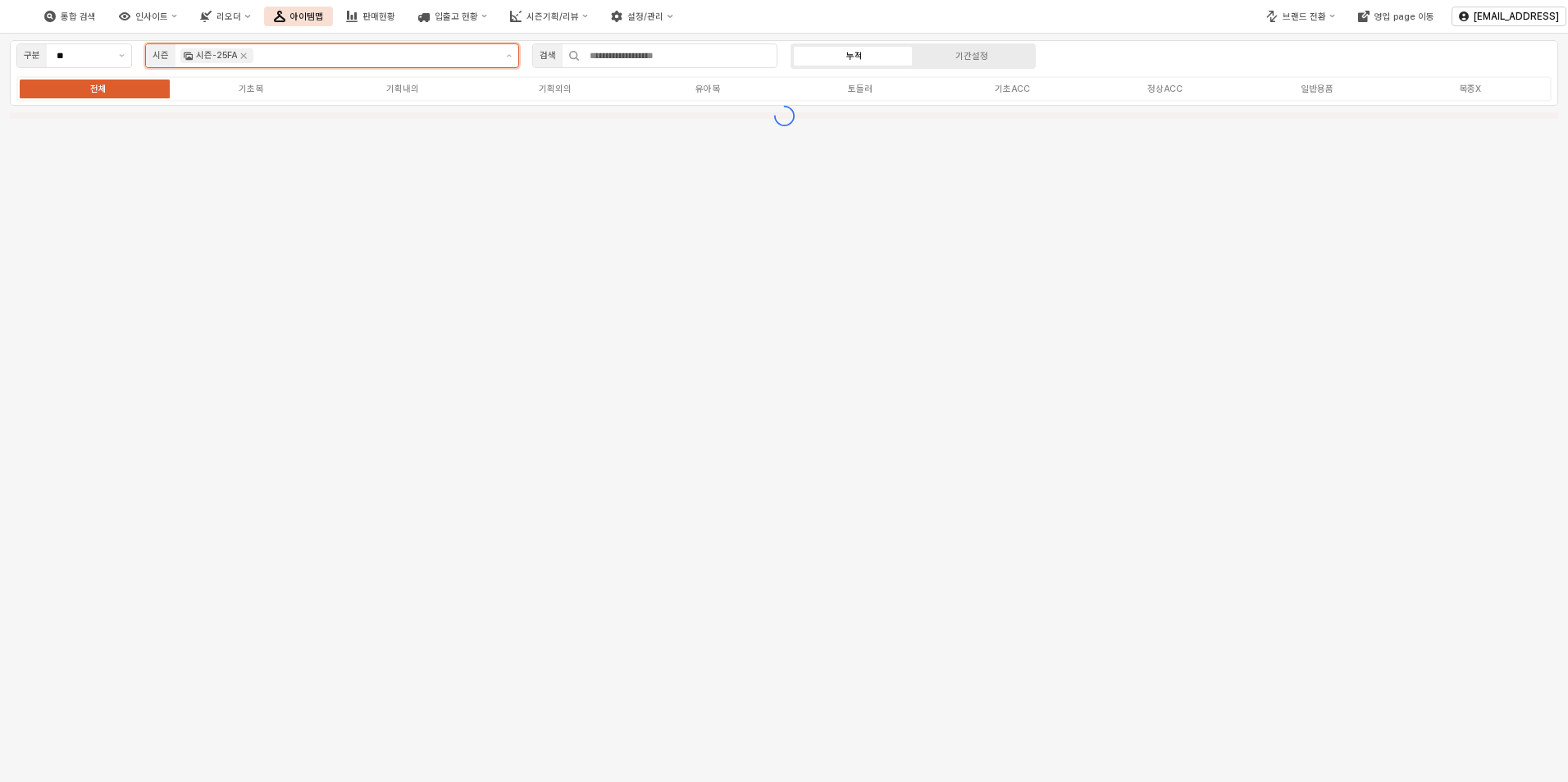 click at bounding box center (376, 56) 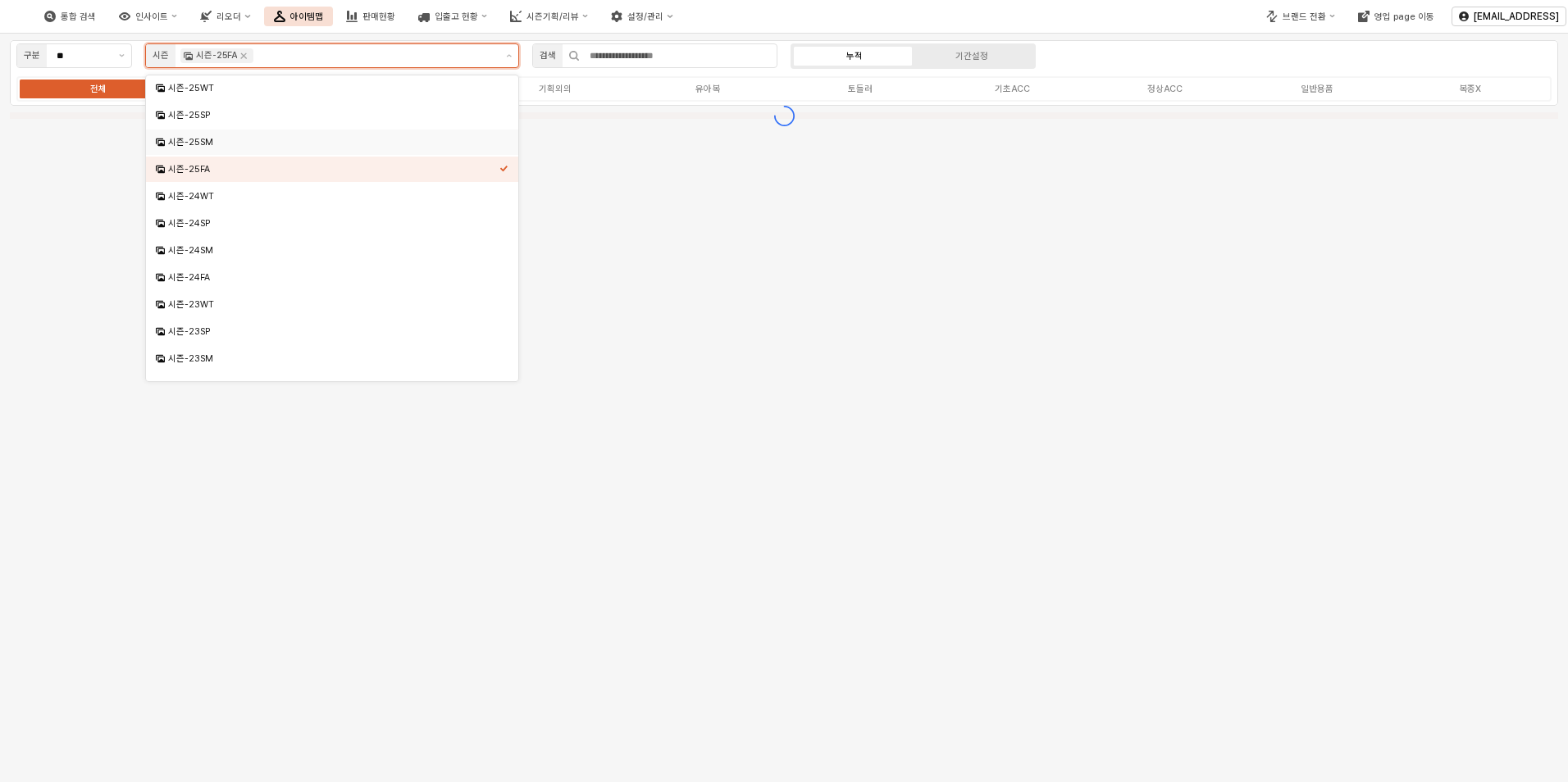 click on "시즌-25SP" at bounding box center (327, 115) 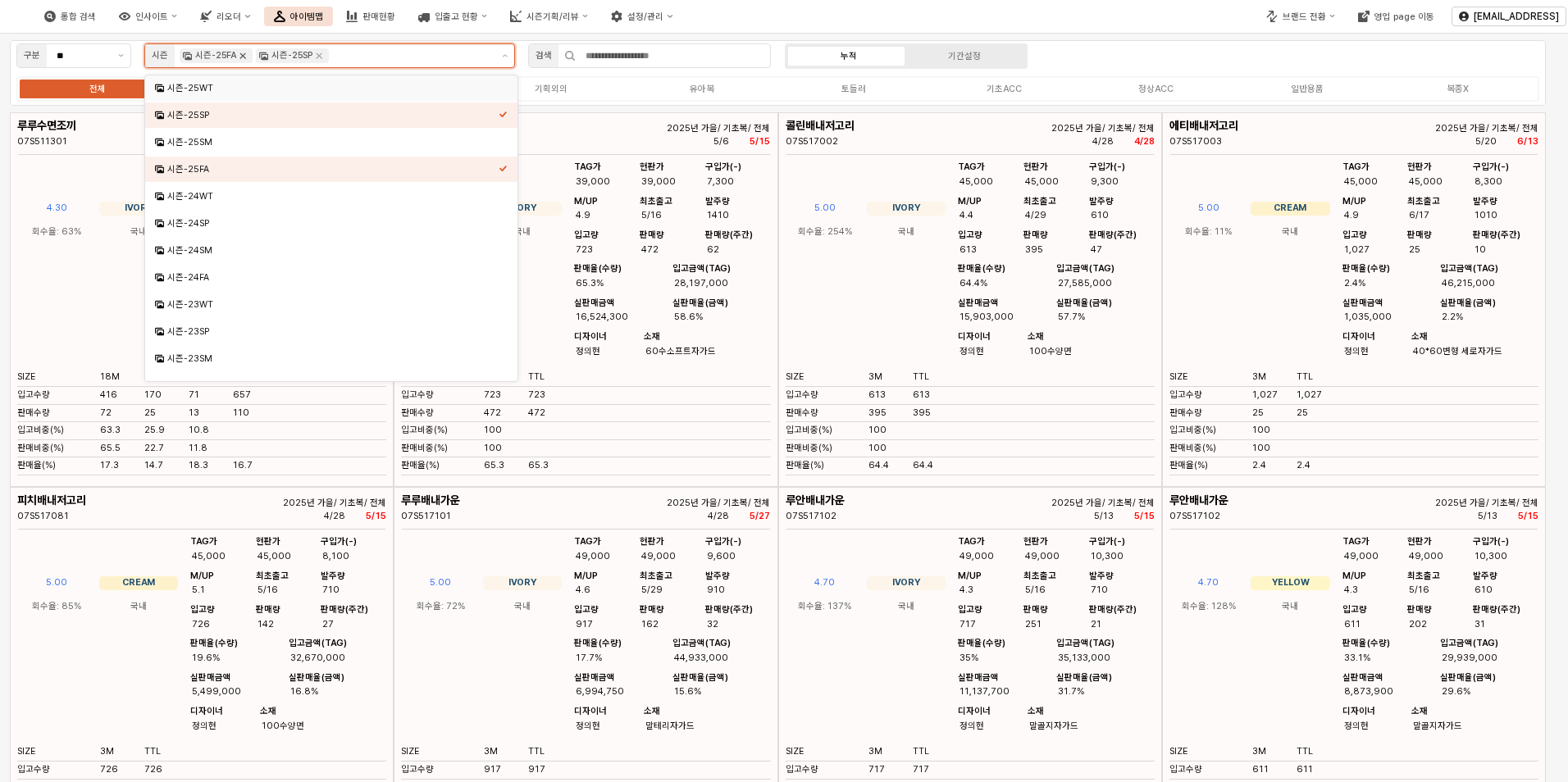 click 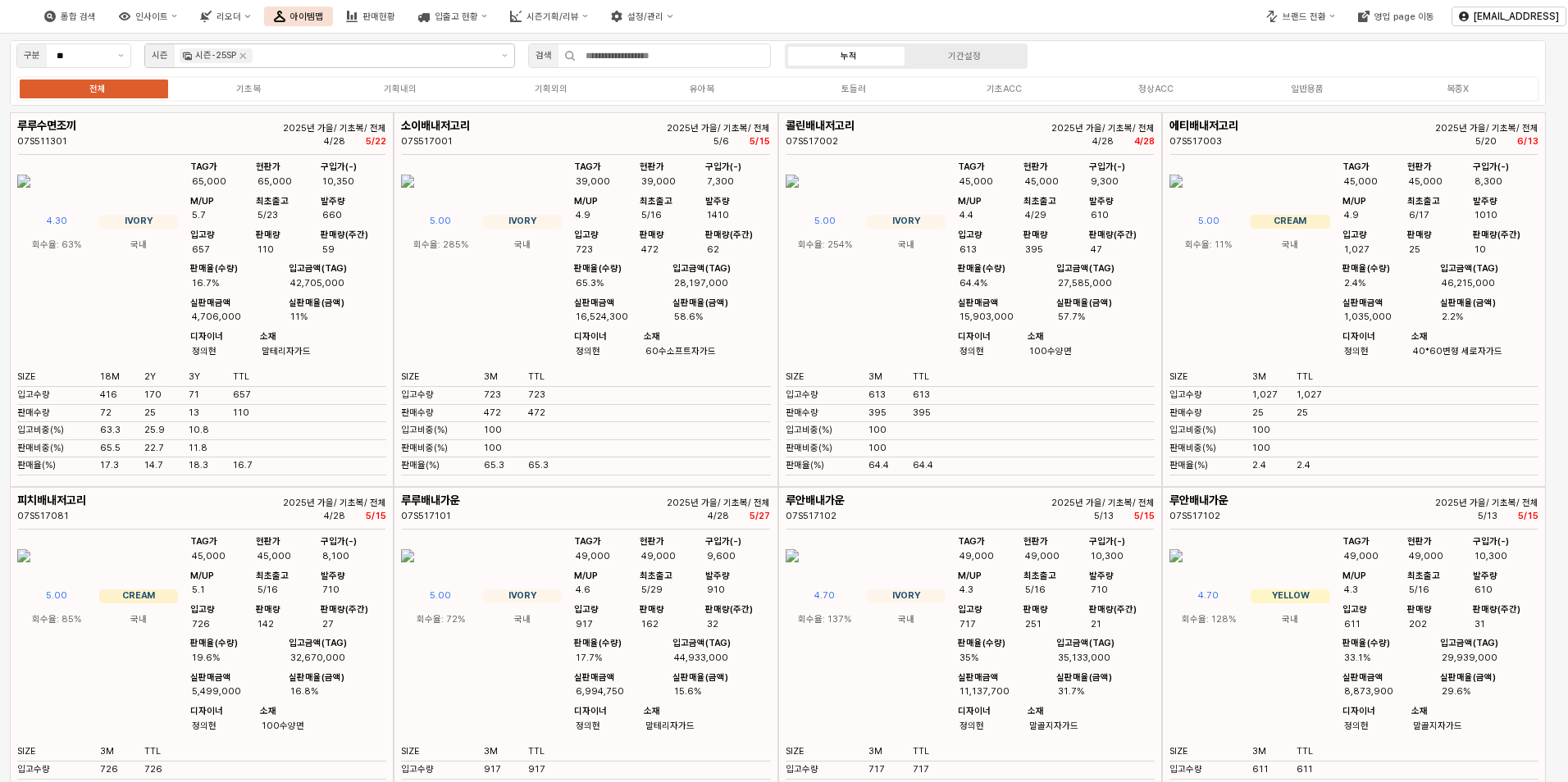 click on "전체 기초복 기획내의 기획외의 유아복 토들러 기초ACC 정상ACC 일반용품 복종X" at bounding box center [777, 89] 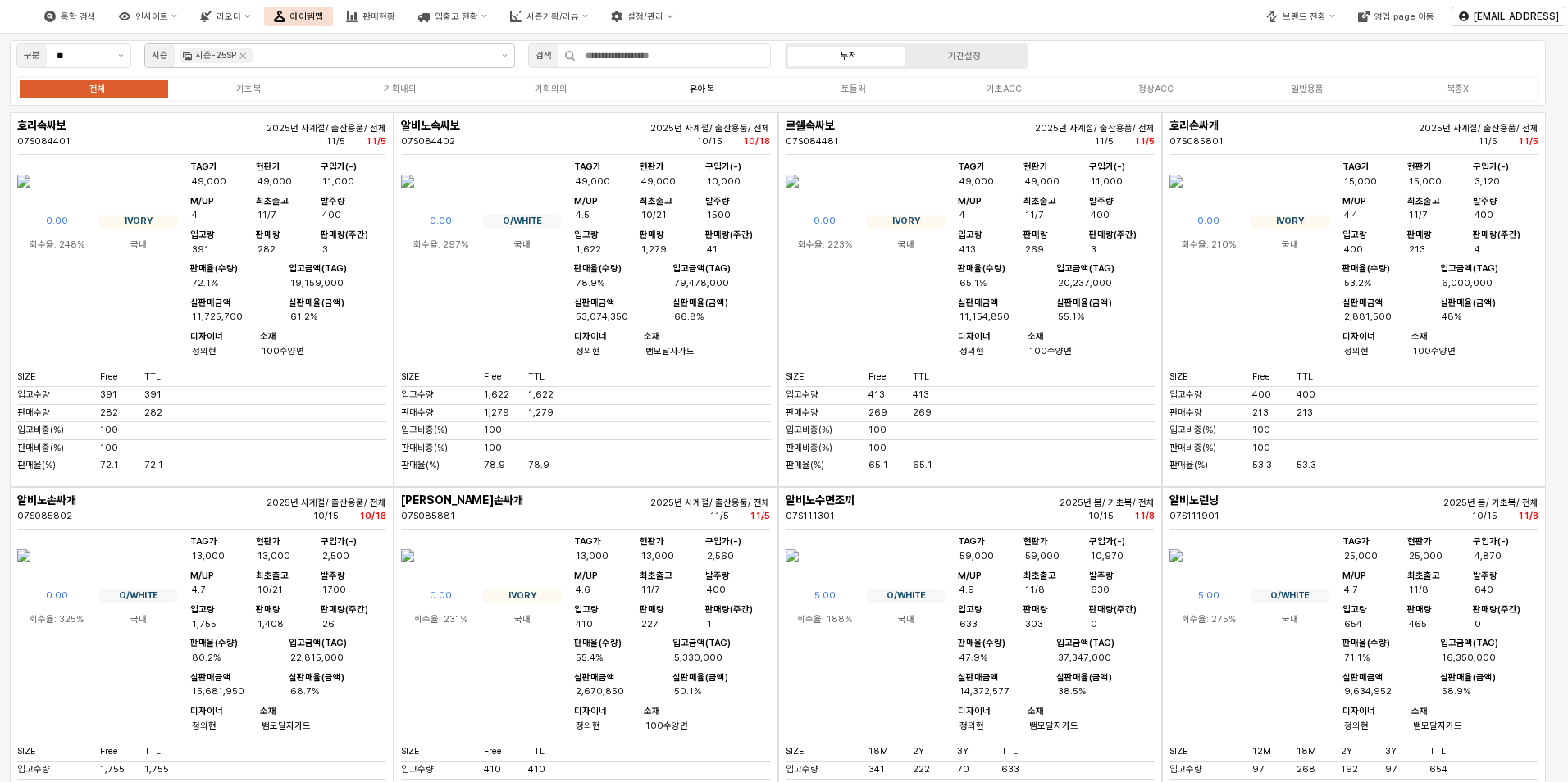 click on "유아복" at bounding box center [702, 89] 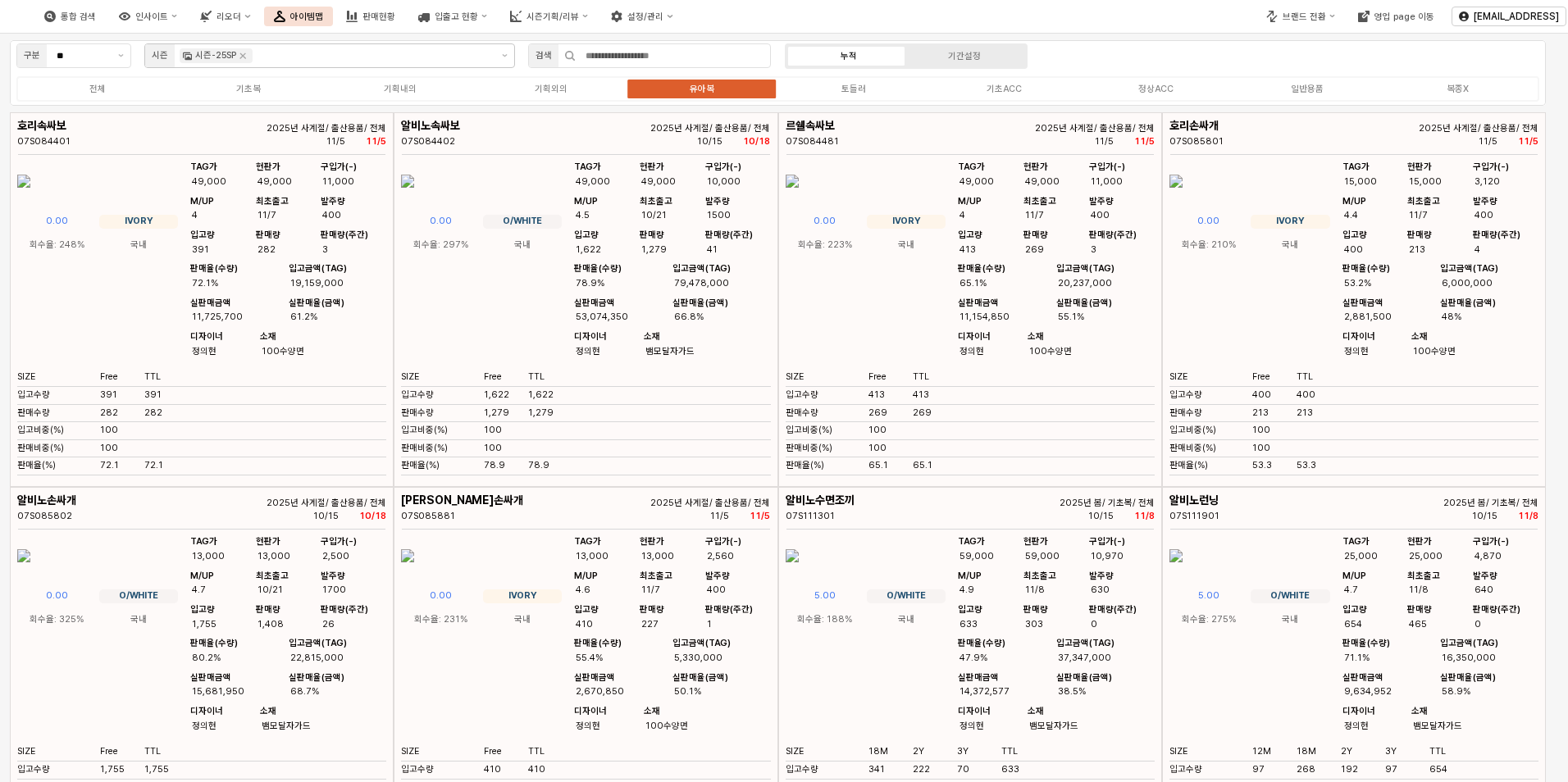 click on "유아복" at bounding box center [702, 89] 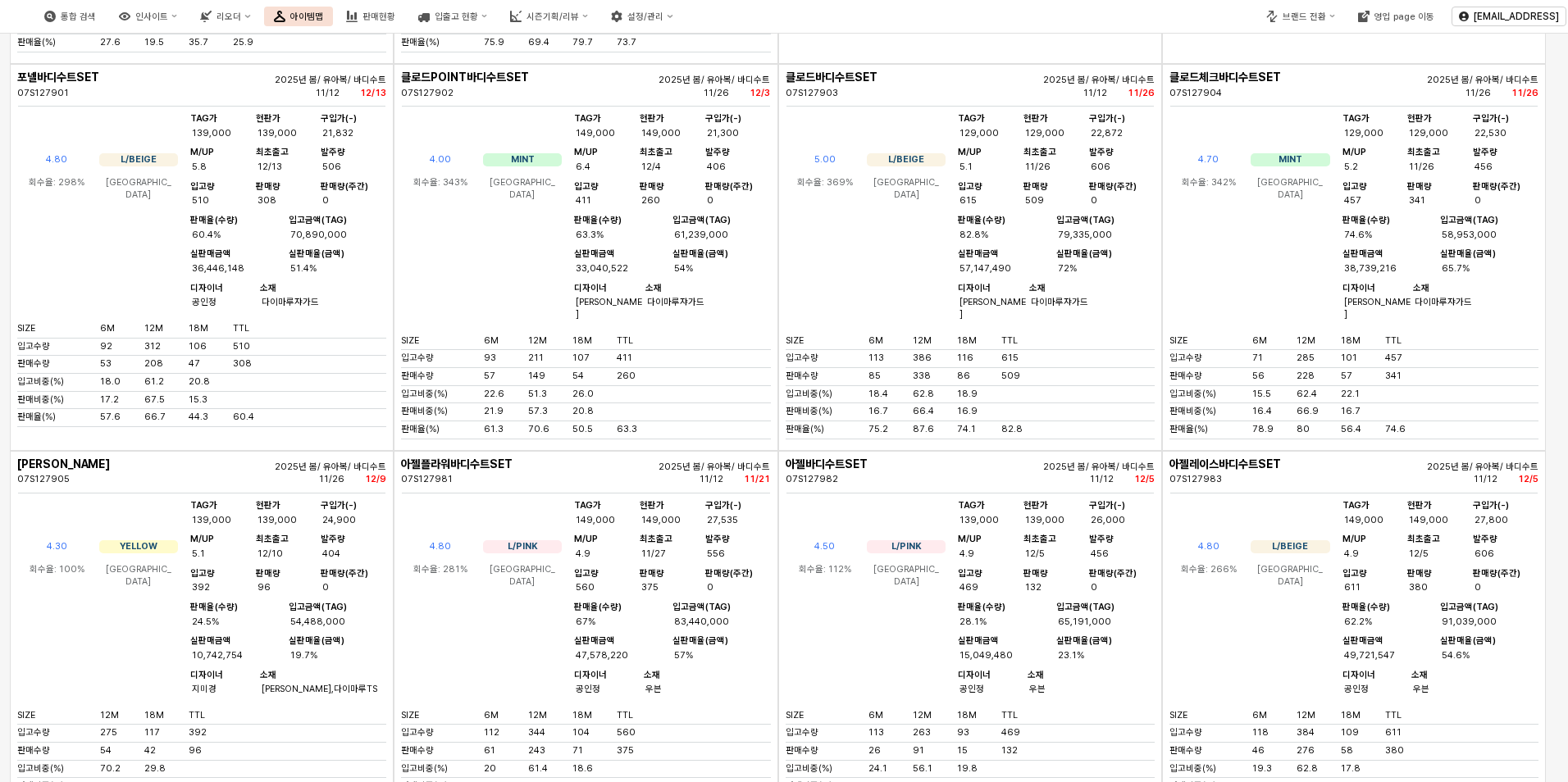 scroll, scrollTop: 4099, scrollLeft: 0, axis: vertical 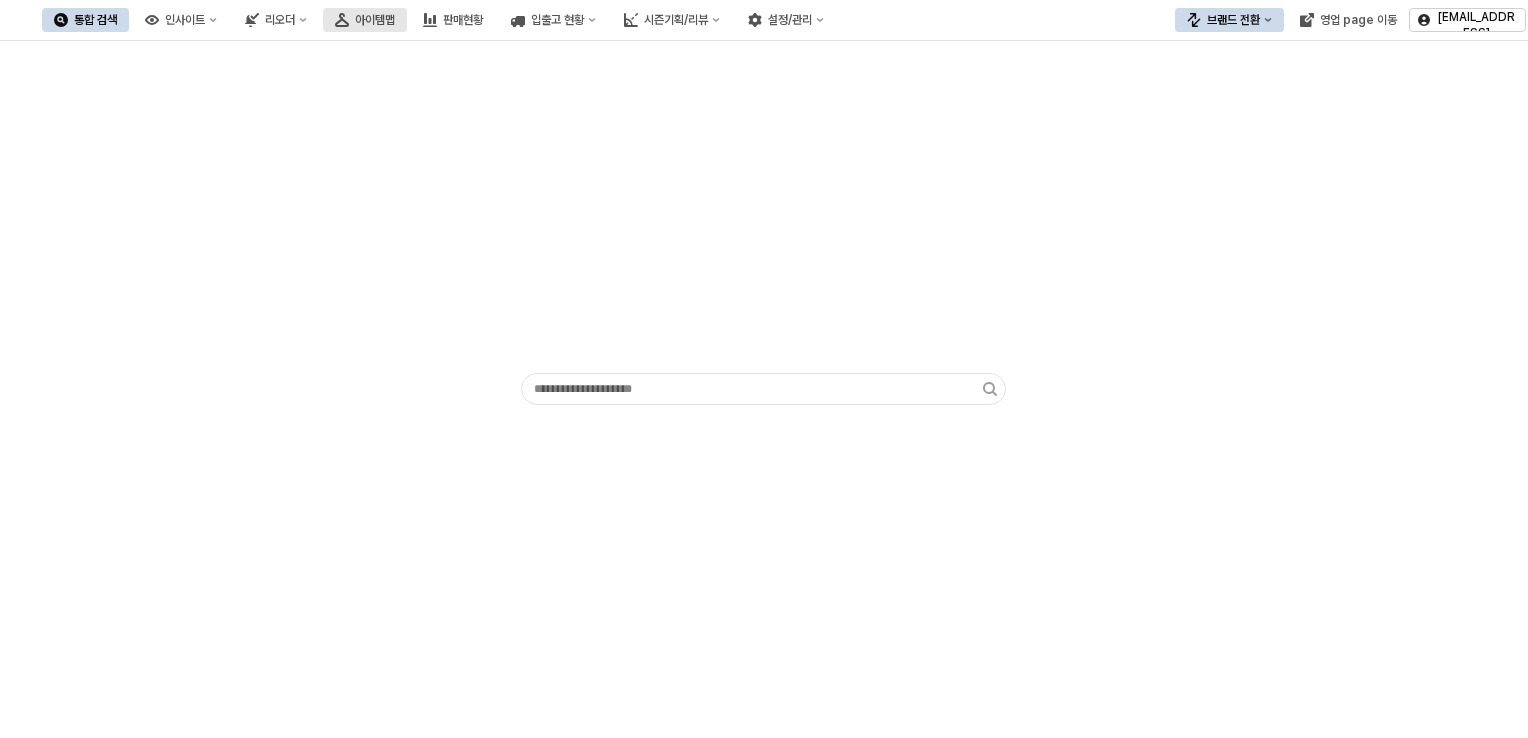 click on "아이템맵" at bounding box center (375, 20) 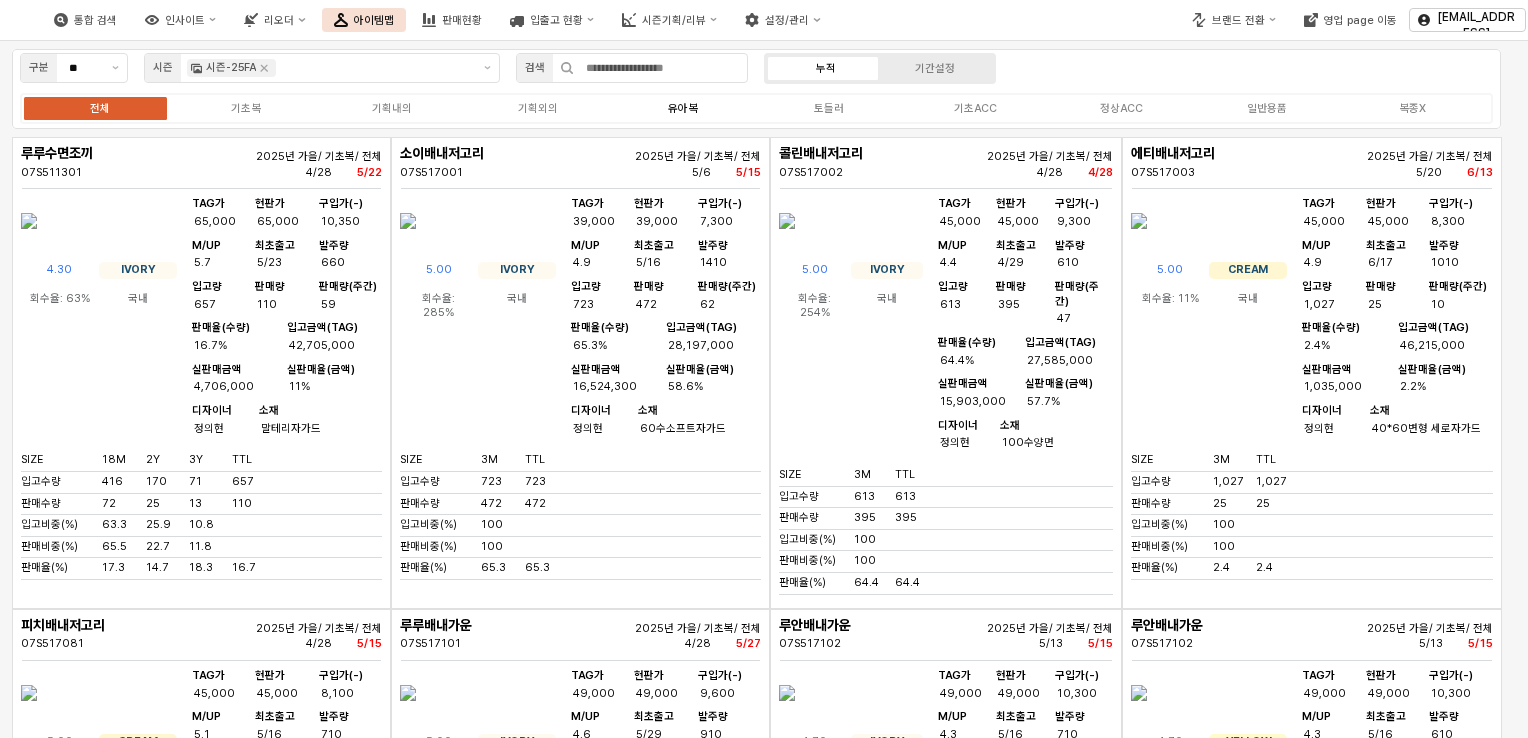 click on "유아복" at bounding box center [684, 108] 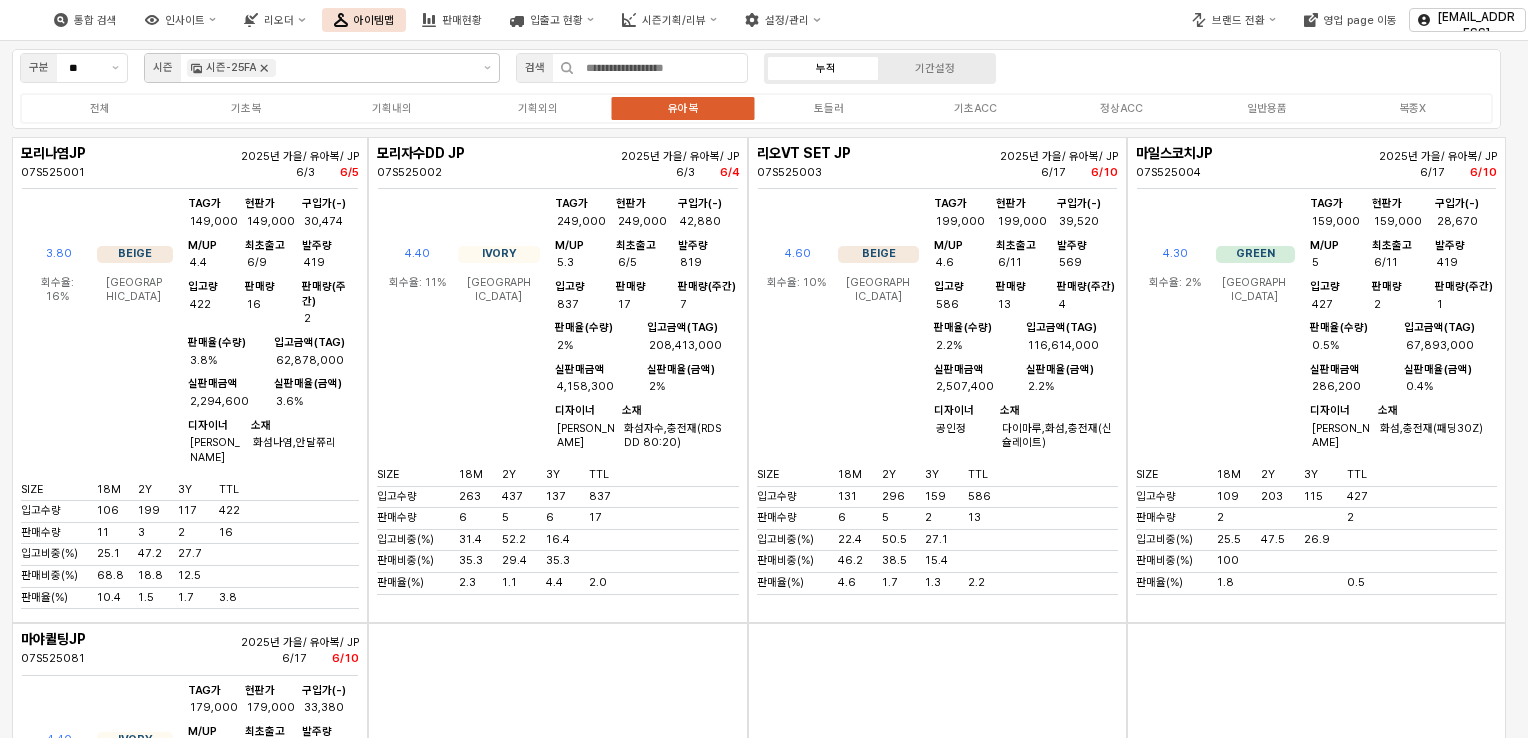click 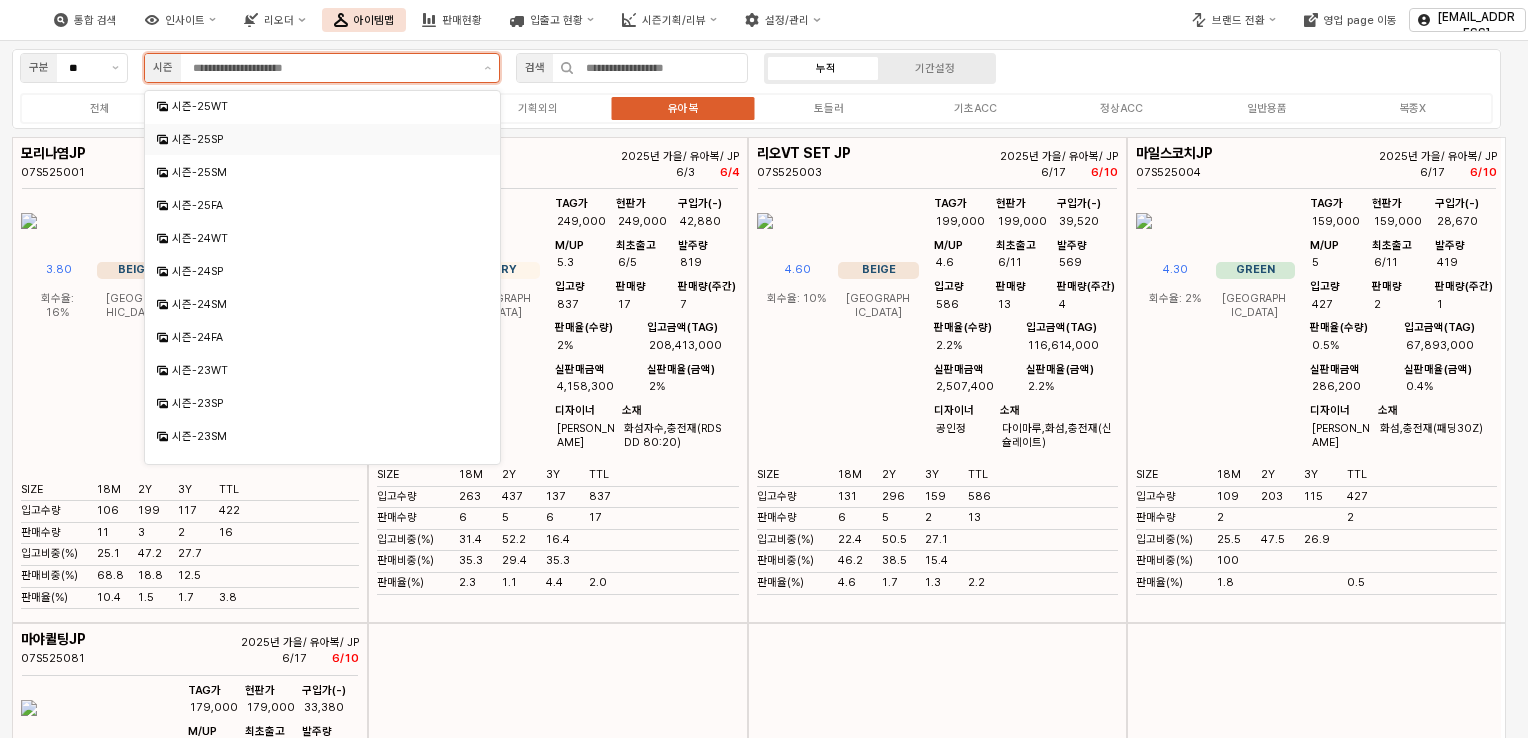 click on "시즌-25SP" at bounding box center (324, 139) 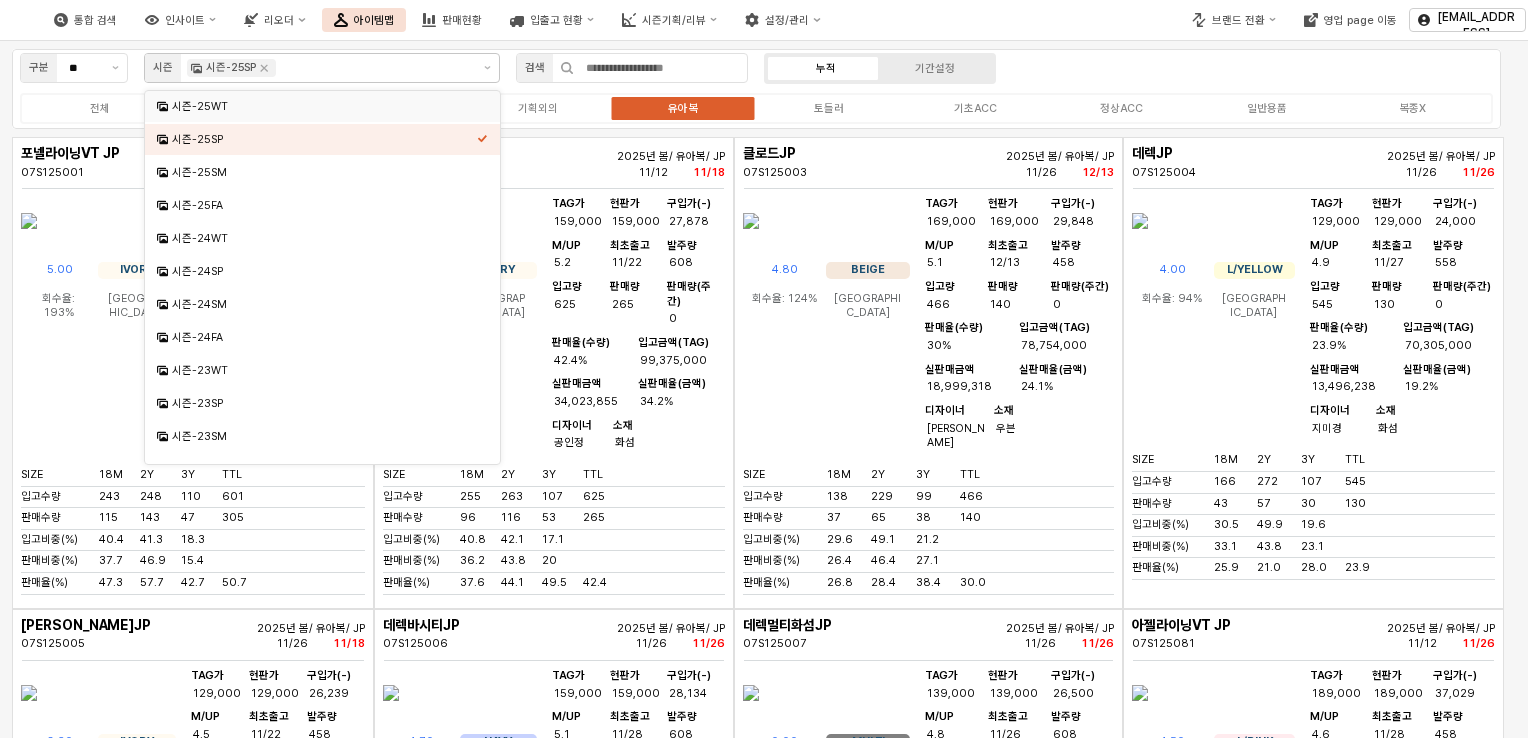 click on "통합 검색 인사이트 리오더 아이템맵 판매현황 입출고 현황 시즌기획/리뷰 설정/관리" at bounding box center [573, 20] 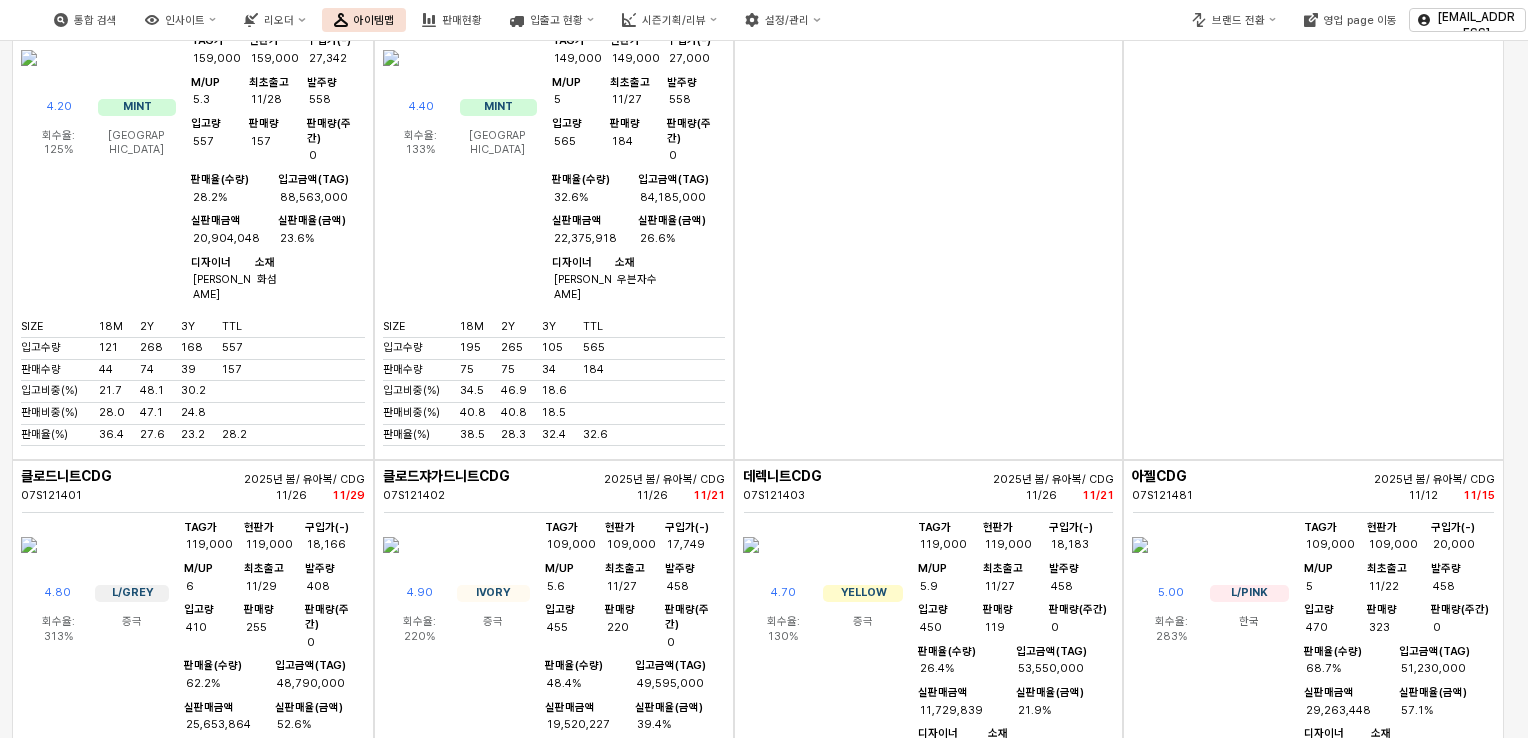 scroll, scrollTop: 1800, scrollLeft: 0, axis: vertical 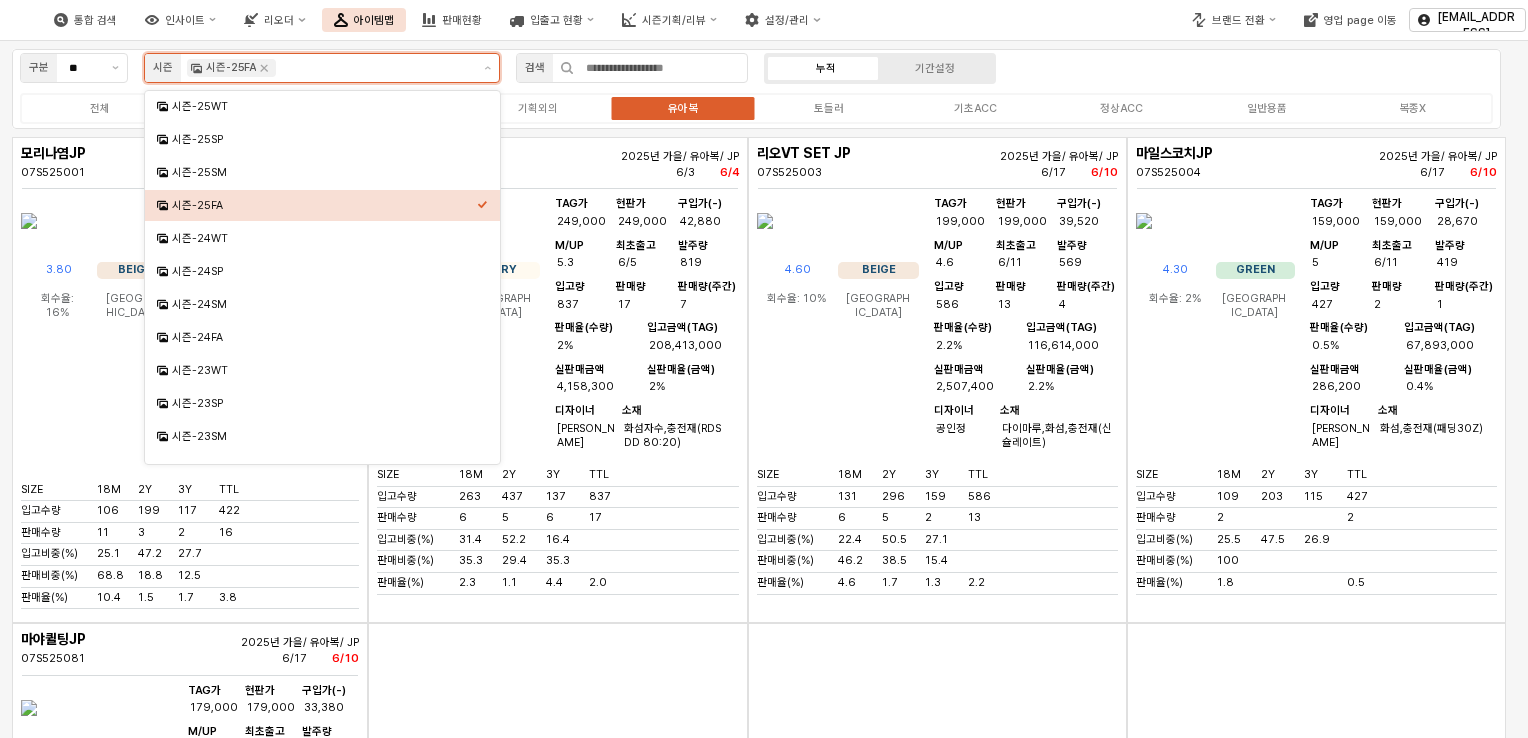click at bounding box center [375, 68] 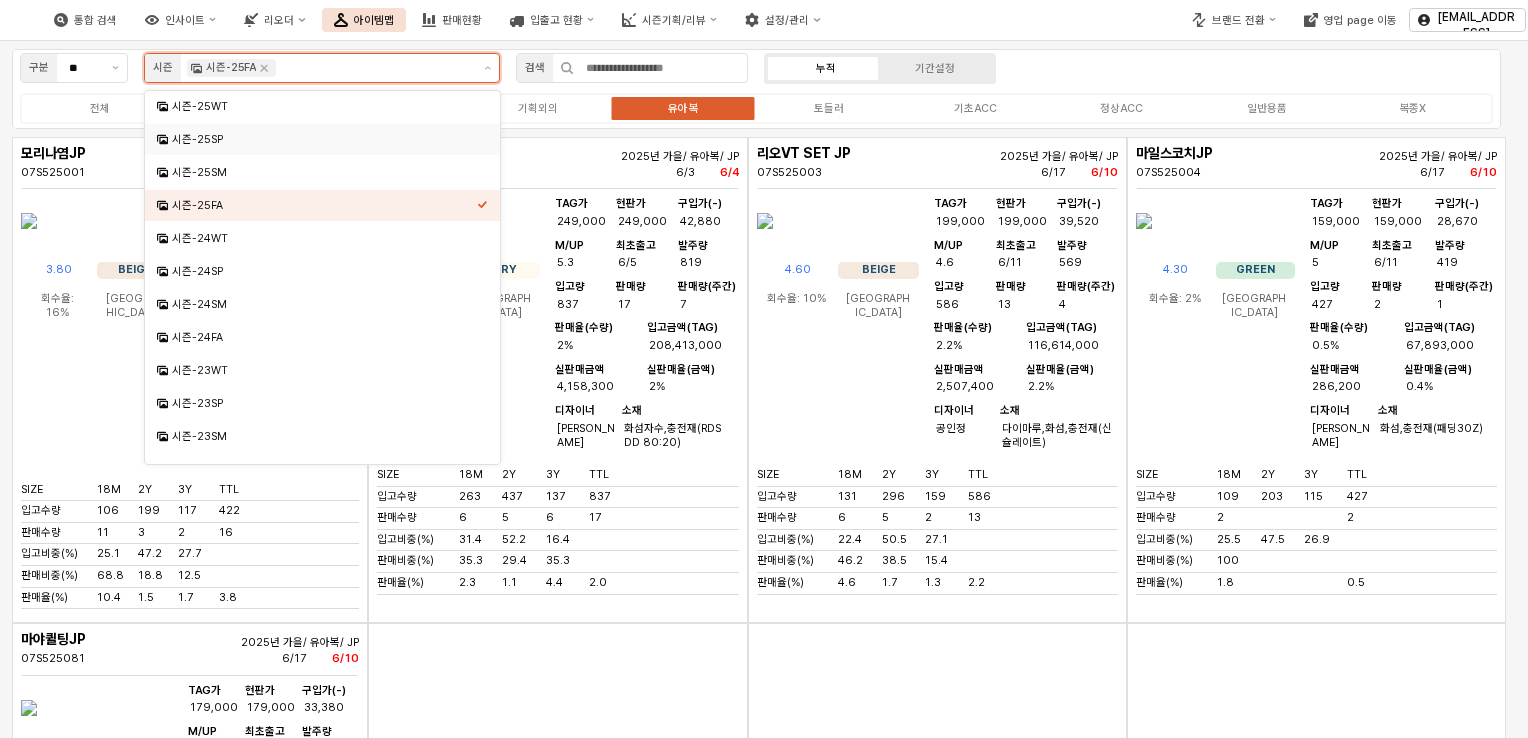 click on "시즌-25SP" at bounding box center (324, 139) 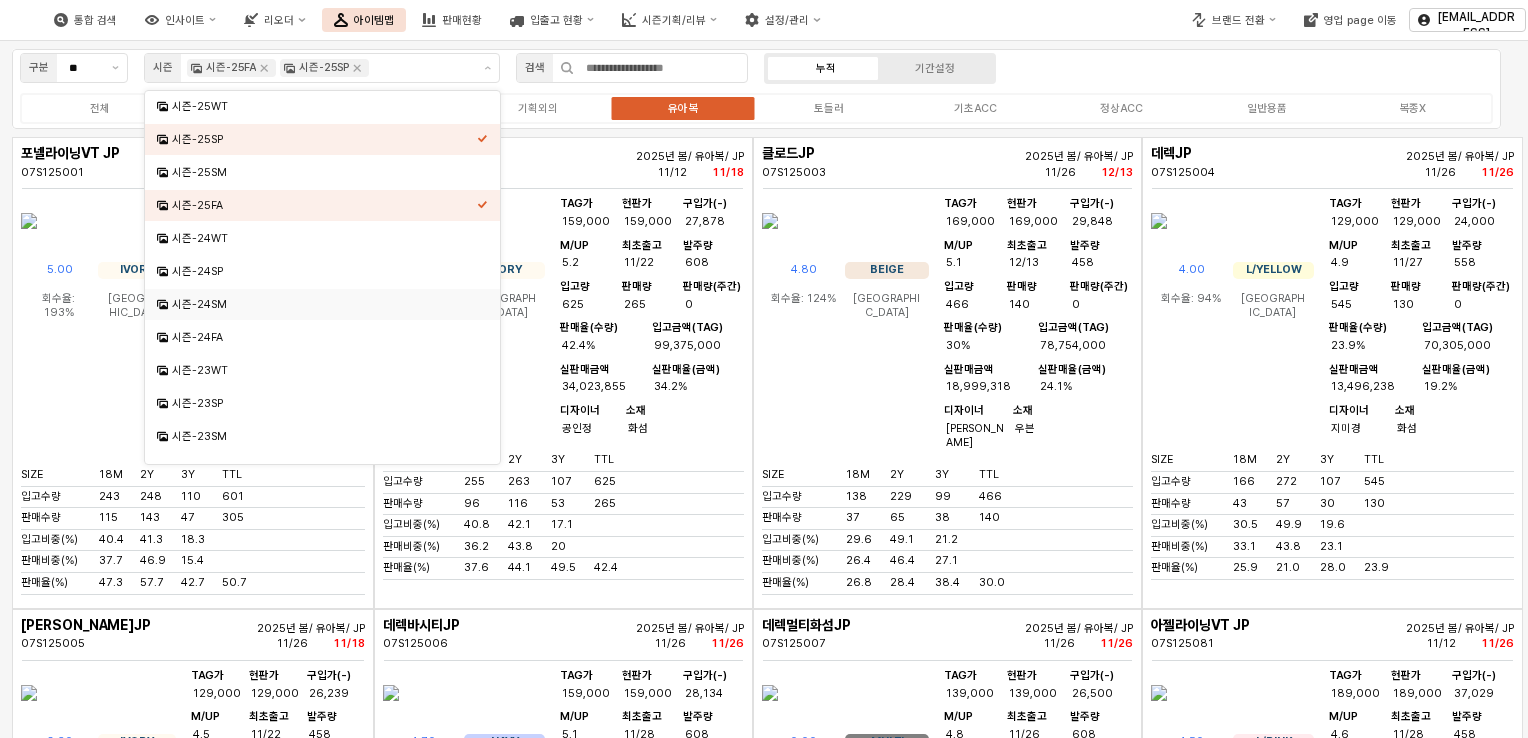 click on "TAG가
159,000
현판가
159,000
구입가(-)
27,878
M/UP
5.2
최초출고
11/22
발주량
608
입고량
625
판매량
265
판매량(주간)
0
판매율(수량)
42.4%
입고금액(TAG)" at bounding box center [649, 321] 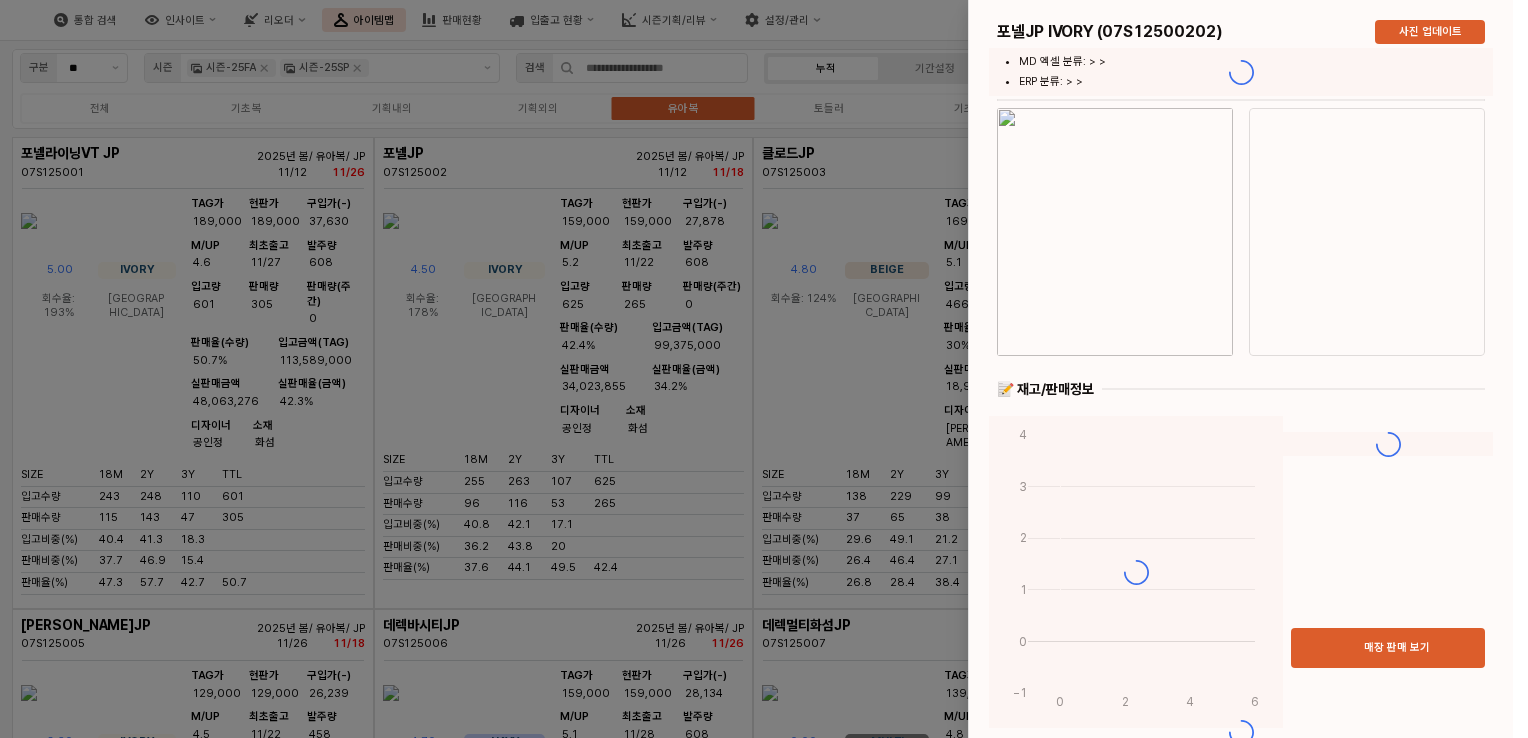 click at bounding box center (764, 369) 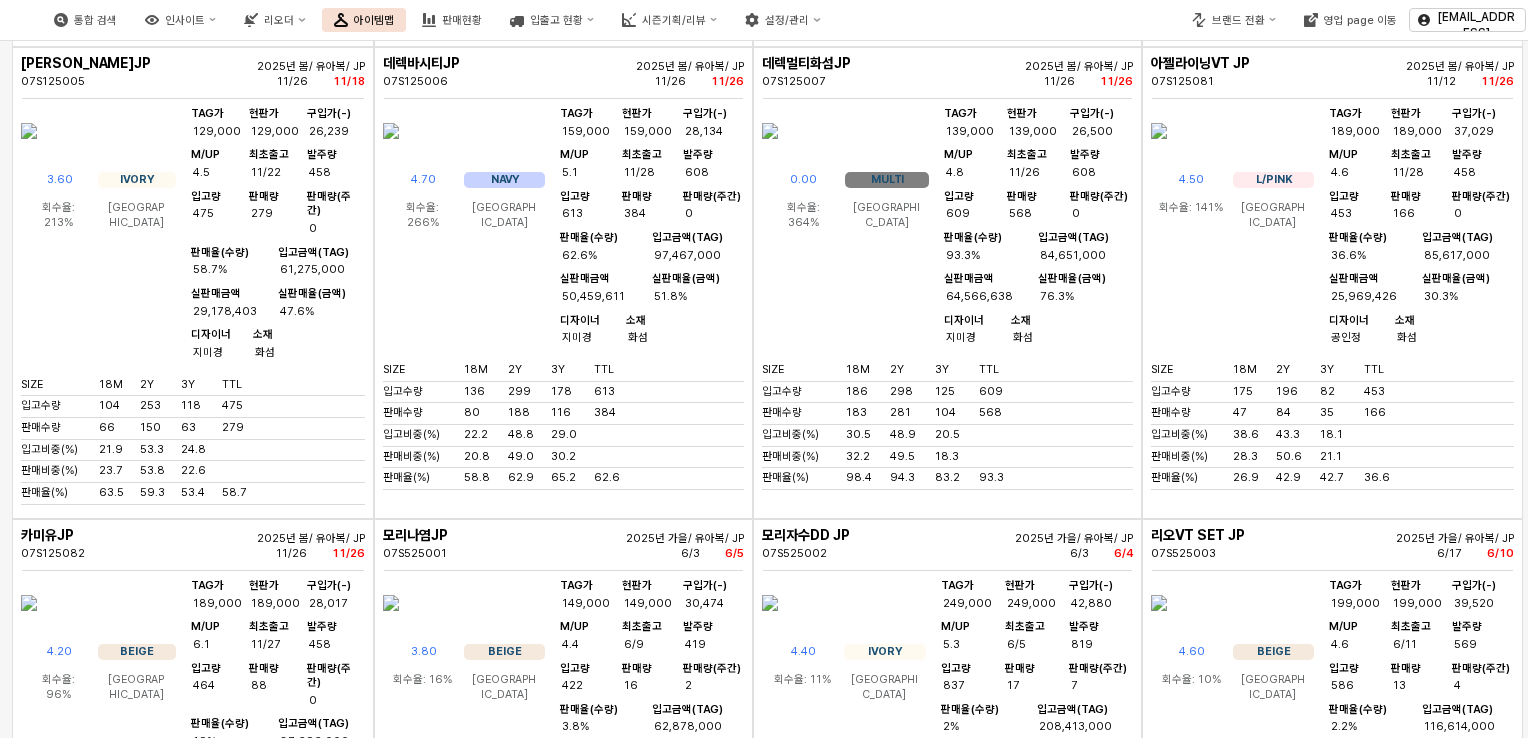 scroll, scrollTop: 800, scrollLeft: 0, axis: vertical 